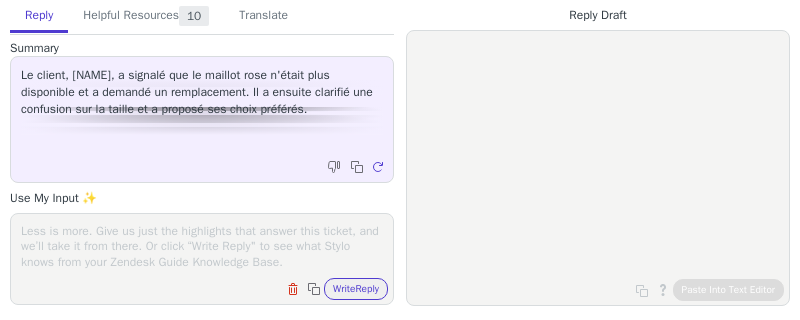 scroll, scrollTop: 0, scrollLeft: 0, axis: both 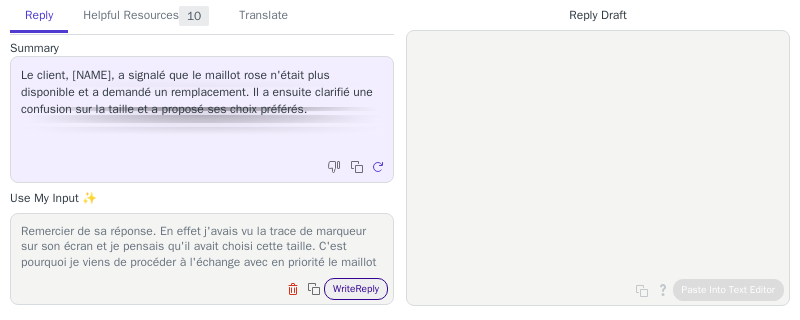 type on "Remercier de sa réponse. En effet j'avais vu la trace de marqueur sur son écran et je pensais qu'il avait choisi cette taille. C'est pourquoi je viens de procéder à l'échange avec en priorité le maillot rose en taille L. J'espère que cela lui convient. Je me tiens à sa disposition." 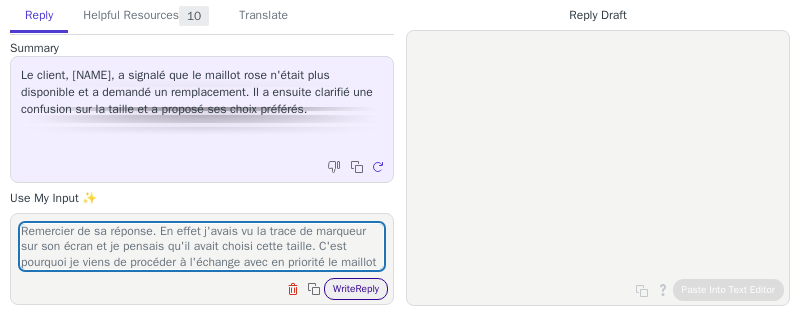 click on "Write  Reply" at bounding box center [356, 289] 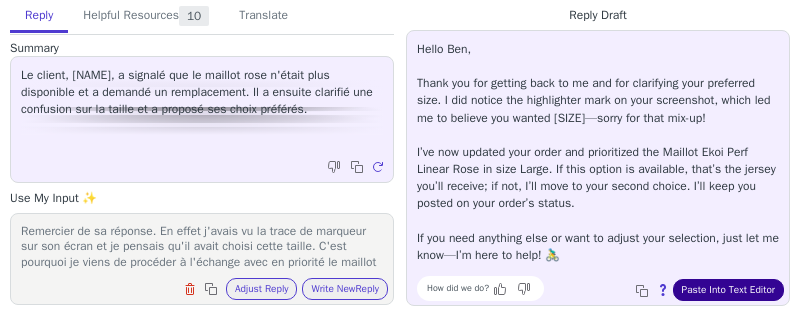click on "Paste Into Text Editor" at bounding box center [728, 290] 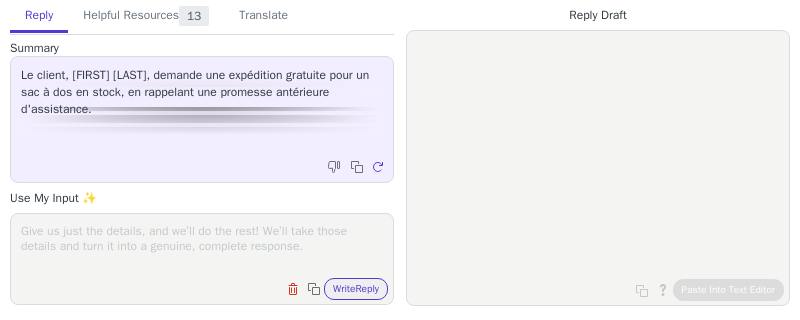 scroll, scrollTop: 0, scrollLeft: 0, axis: both 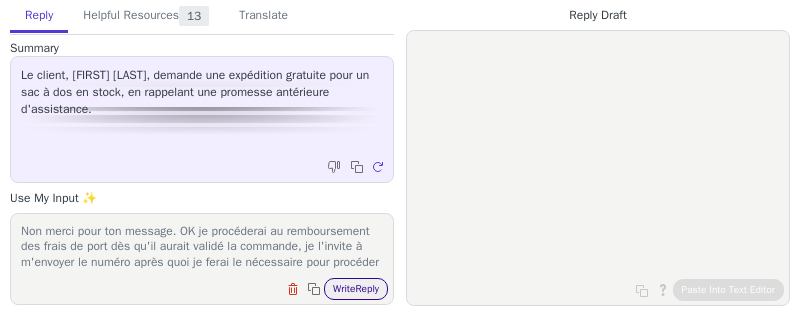 type on "Non merci pour ton message. OK je procéderai au remboursement des frais de port dès qu'il aurait validé la commande, je l'invite à m'envoyer le numéro après quoi je ferai le nécessaire pour procéder au remboursement. Je me tiens à disposition si il y a besoin d'informations complémentaires." 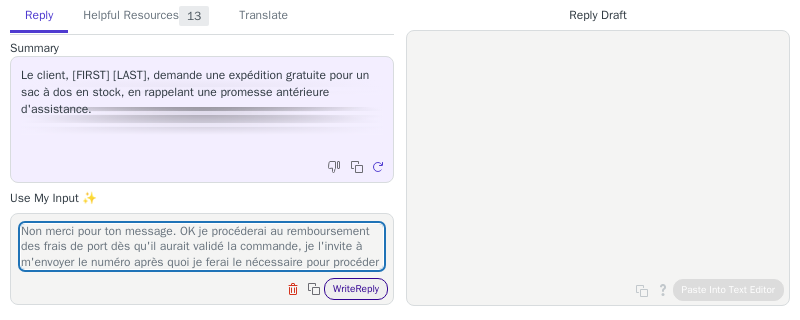 click on "Write  Reply" at bounding box center [356, 289] 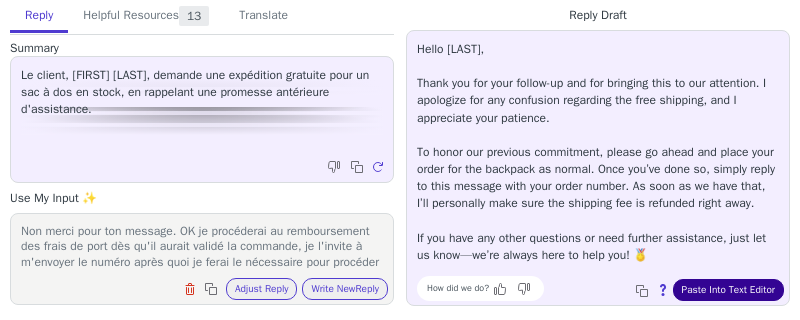 click on "Paste Into Text Editor" at bounding box center (728, 290) 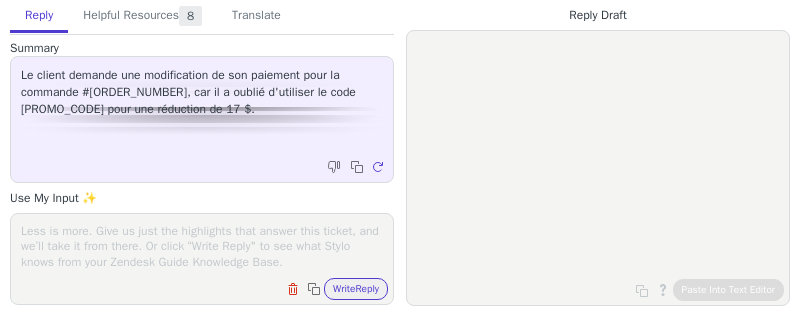 scroll, scrollTop: 0, scrollLeft: 0, axis: both 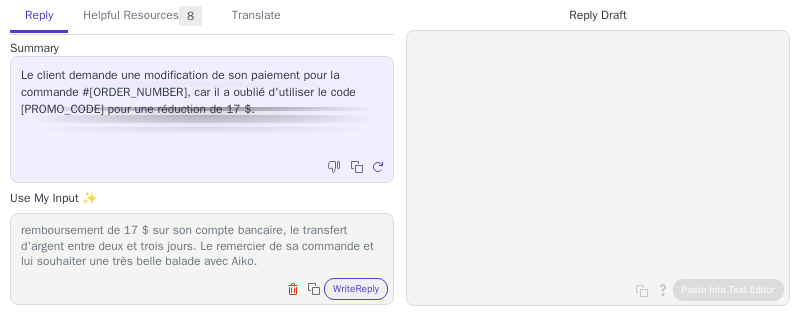 click on "Le remercier du message et lui dire que je viens de procéder au remboursement de 17 $ sur son compte bancaire, le transfert d'argent entre deux et trois jours. Le remercier de sa commande et lui souhaiter une très belle balade avec Aiko." at bounding box center [202, 246] 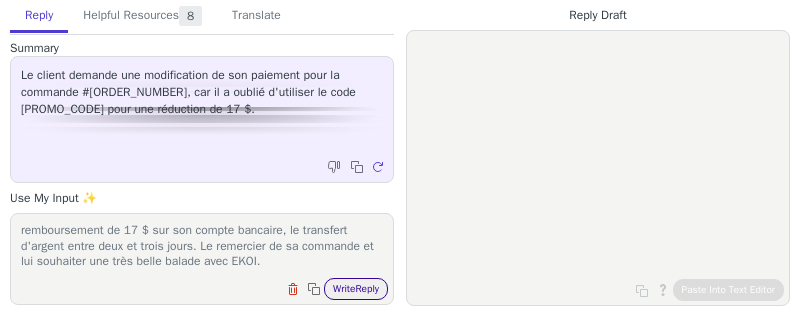 type on "Le remercier du message et lui dire que je viens de procéder au remboursement de 17 $ sur son compte bancaire, le transfert d'argent entre deux et trois jours. Le remercier de sa commande et lui souhaiter une très belle balade avec EKOI." 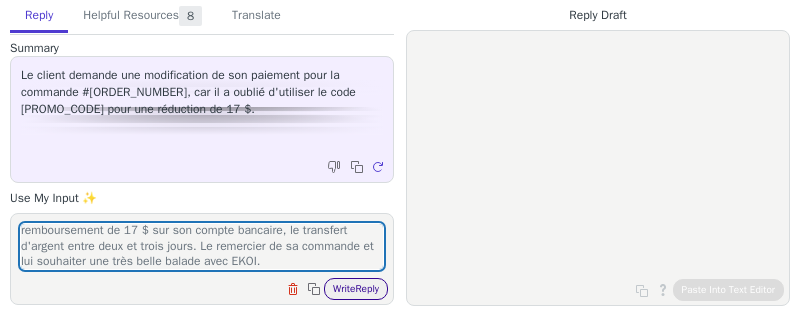 click on "Write  Reply" at bounding box center [356, 289] 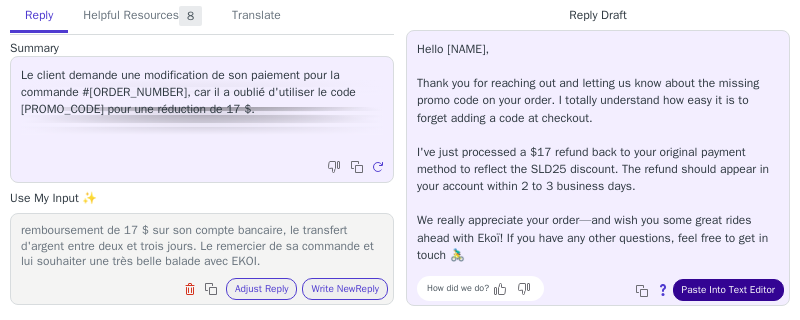 click on "Paste Into Text Editor" at bounding box center [728, 290] 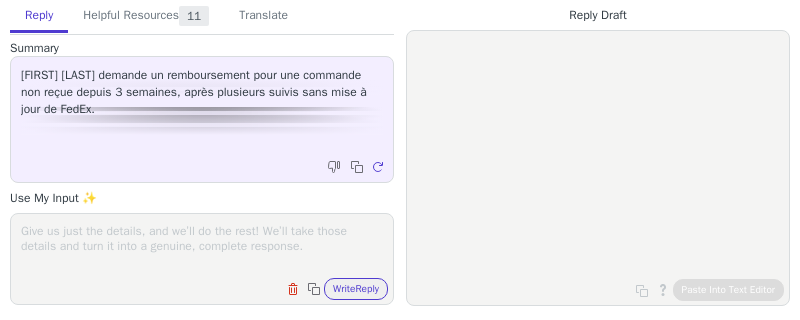 scroll, scrollTop: 0, scrollLeft: 0, axis: both 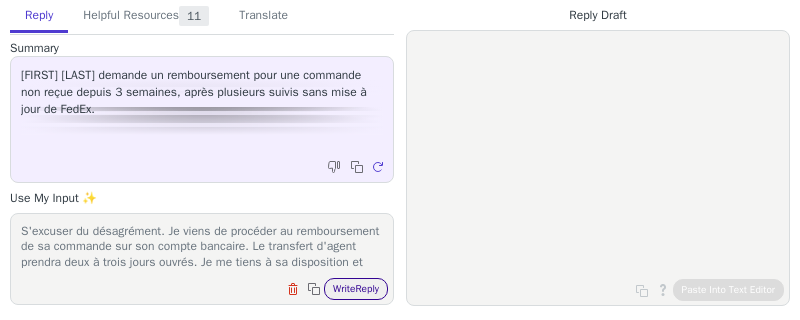 type on "S'excuser du désagrément. Je viens de procéder au remboursement de sa commande sur son compte bancaire. Le transfert d'agent prendra deux à trois jours ouvrés. Je me tiens à sa disposition et m'excuse du nouvelle fois du désagrément avec le transporteur." 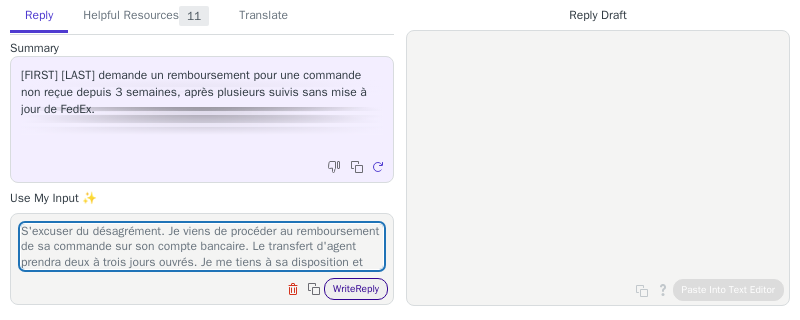 click on "Write  Reply" at bounding box center (356, 289) 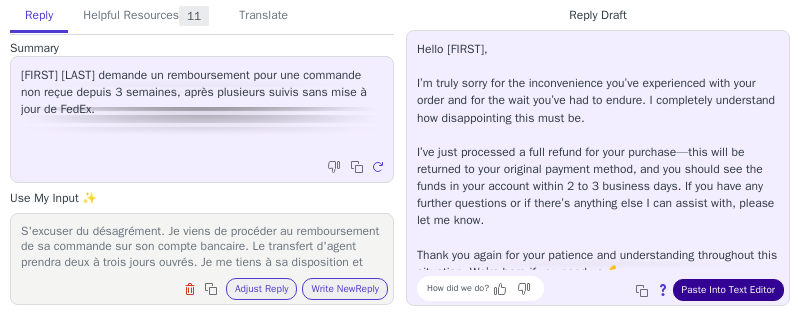 click on "Paste Into Text Editor" at bounding box center [728, 290] 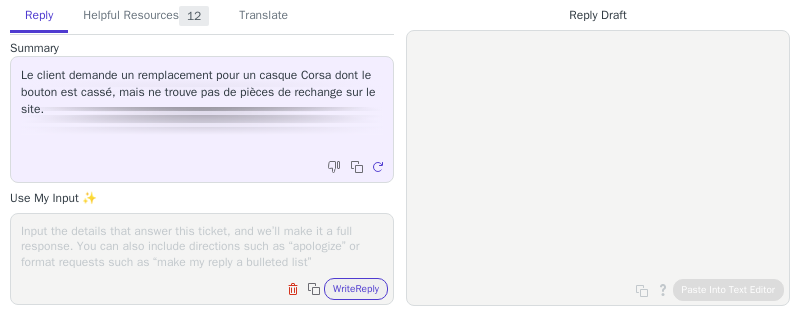 scroll, scrollTop: 0, scrollLeft: 0, axis: both 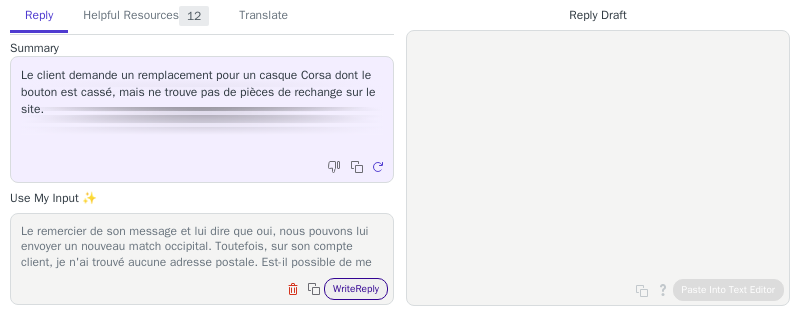 type on "Le remercier de son message et lui dire que oui, nous pouvons lui envoyer un nouveau match occipital. Toutefois, sur son compte client, je n'ai trouvé aucune adresse postale. Est-il possible de me communiquer son adresse postale ainsi que son numéro de téléphone ? Le remerciant de son retour et s'excuse du désagrément concernant le maxi pita." 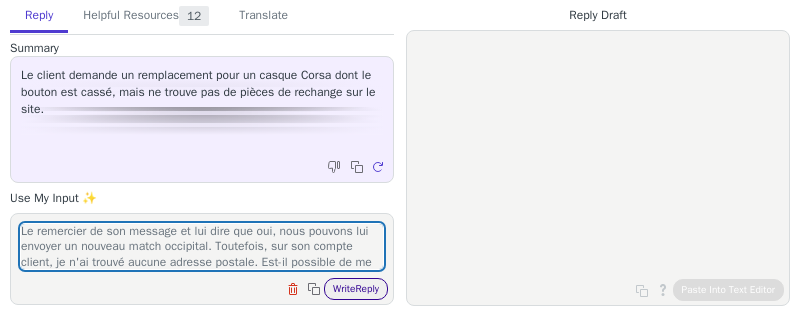 click on "Write  Reply" at bounding box center [356, 289] 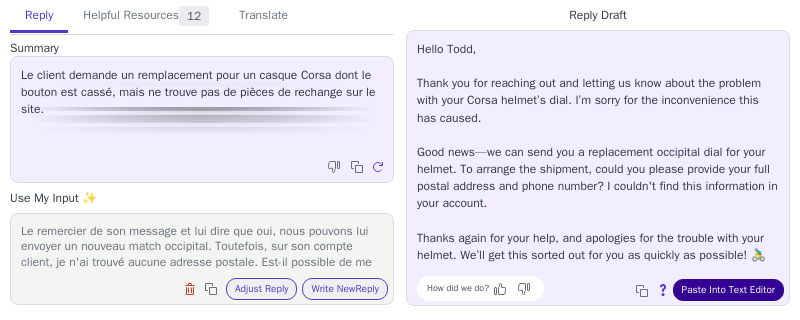 click on "Paste Into Text Editor" at bounding box center (728, 290) 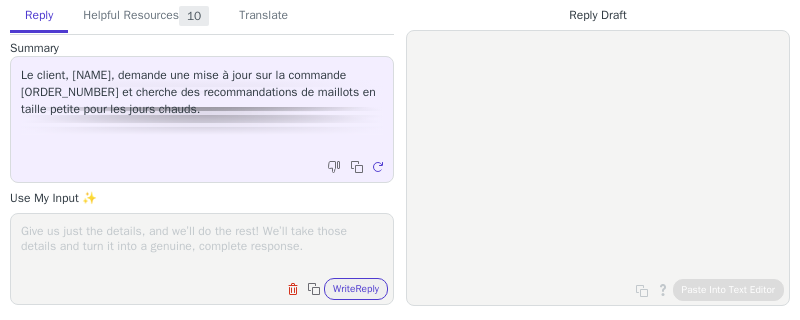 scroll, scrollTop: 0, scrollLeft: 0, axis: both 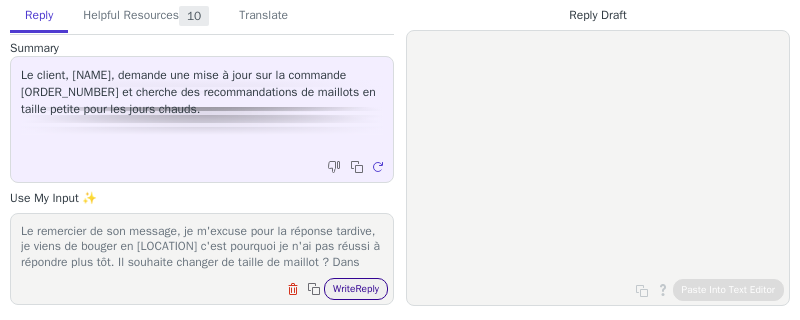 type on "Le remercier de son message, je m'excuse pour la réponse tardive, je viens de bouger en [LOCATION] c'est pourquoi je n'ai pas réussi à répondre plus tôt. Il souhaite changer de taille de maillot ? Dans l'attente de l" 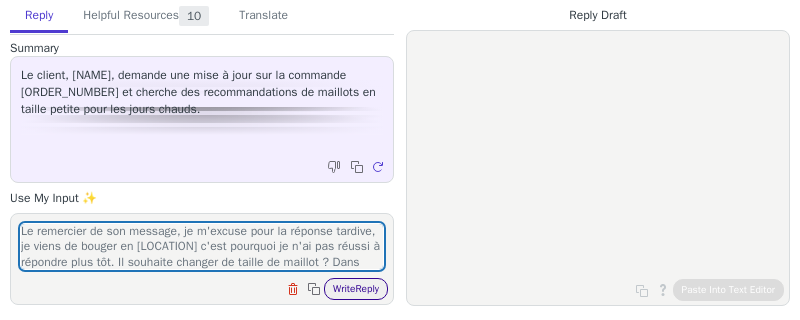 click on "Write  Reply" at bounding box center (356, 289) 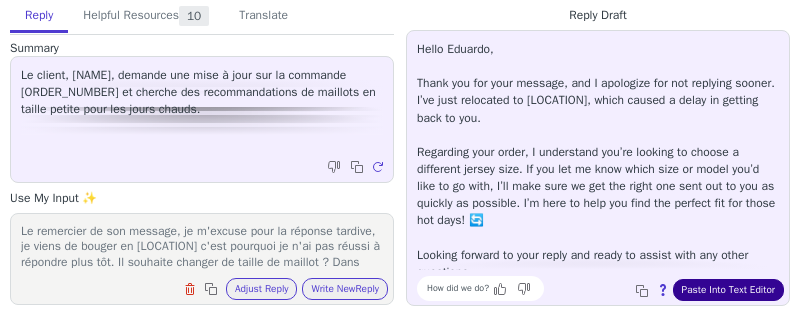 click on "Paste Into Text Editor" at bounding box center (728, 290) 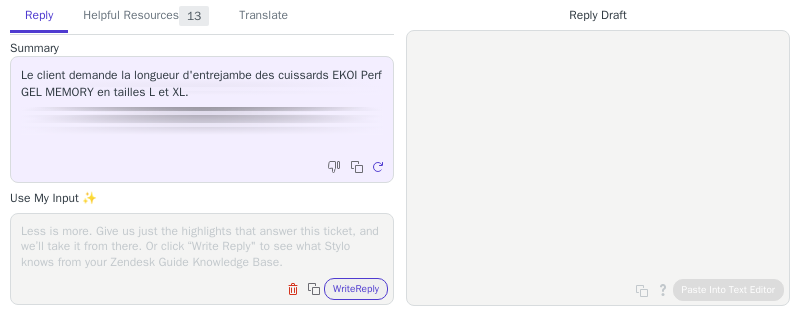 scroll, scrollTop: 0, scrollLeft: 0, axis: both 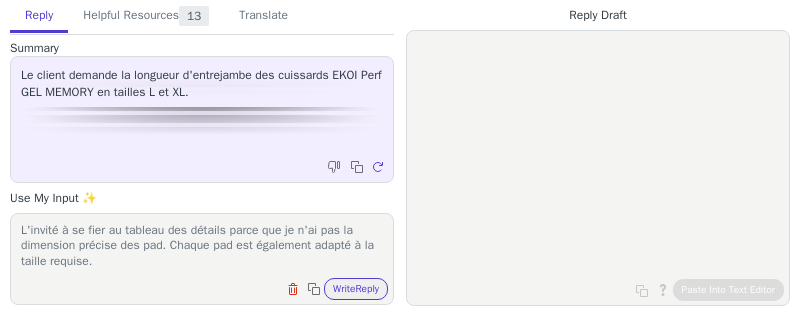 paste on "S	<= 125.7 lb	<= 68.9 in	34.6-36.2 in
M	<= 143.3 lb	<= 70.5 in	36.2-37.8 in
L	<= 163.2 lb	<= 72 in	37.8-40.2 in
XL	<= 187.4 lb	<= 74 in	40.2-41.7 in
2XL	<= 209.5 lb	<= 76 in	41.7-43.3 in" 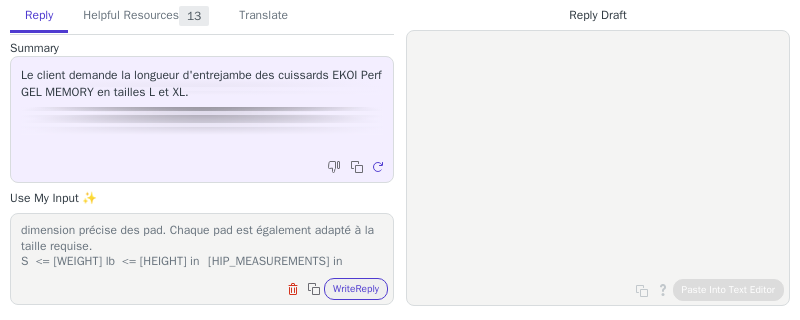 scroll, scrollTop: 93, scrollLeft: 0, axis: vertical 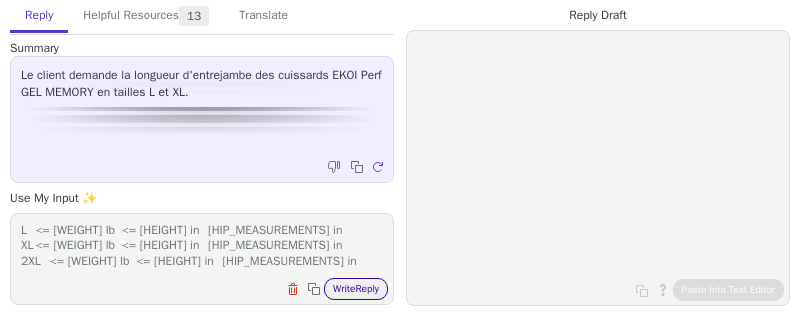 type on "L'invité à se fier au tableau des détails parce que je n'ai pas la dimension précise des pad. Chaque pad est également adapté à la taille requise.
S	<= 125.7 lb	<= 68.9 in	34.6-36.2 in
M	<= 143.3 lb	<= 70.5 in	36.2-37.8 in
L	<= 163.2 lb	<= 72 in	37.8-40.2 in
XL	<= 187.4 lb	<= 74 in	40.2-41.7 in
2XL	<= 209.5 lb	<= 76 in	41.7-43.3 in" 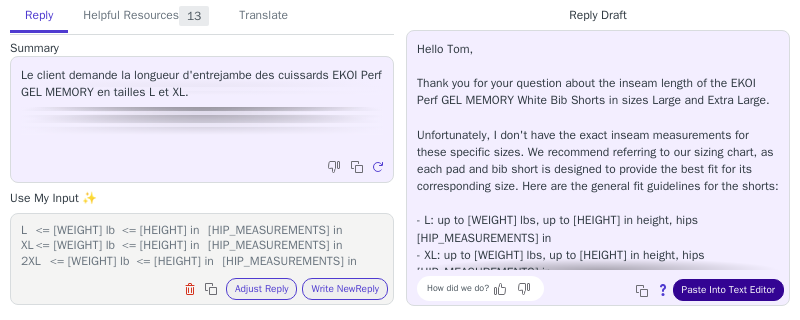 click on "Paste Into Text Editor" at bounding box center (728, 290) 